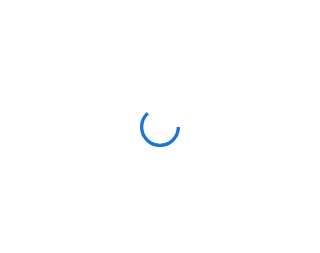 scroll, scrollTop: 0, scrollLeft: 0, axis: both 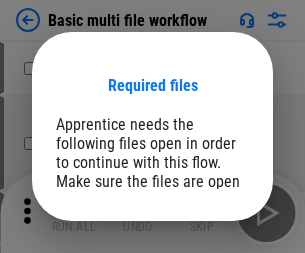 click on "Open" at bounding box center [209, 265] 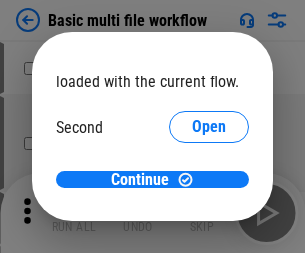 click on "Open" at bounding box center (209, 188) 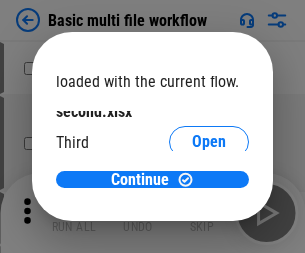 scroll, scrollTop: 57, scrollLeft: 0, axis: vertical 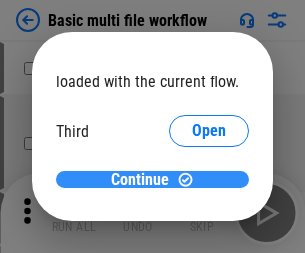 click on "Continue" at bounding box center (140, 180) 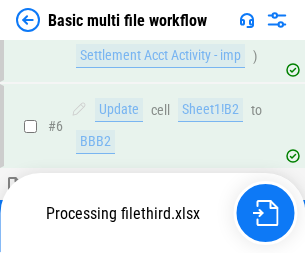 scroll, scrollTop: 443, scrollLeft: 0, axis: vertical 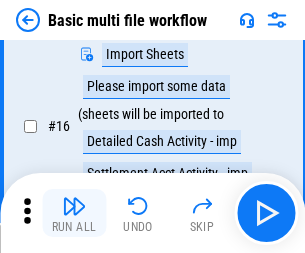 click at bounding box center [74, 206] 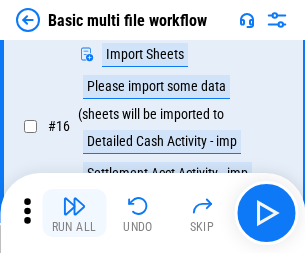 click at bounding box center (74, 206) 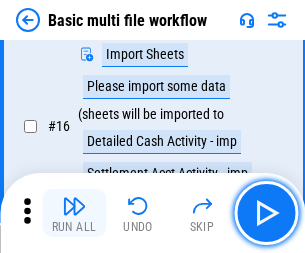 scroll, scrollTop: 1331, scrollLeft: 0, axis: vertical 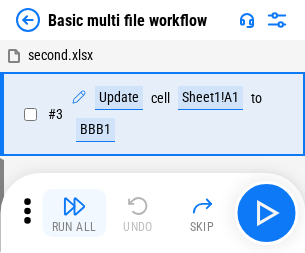 click at bounding box center (74, 206) 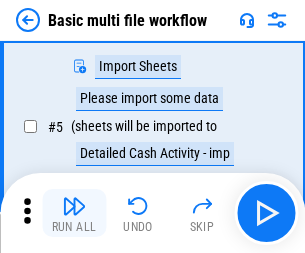 click at bounding box center (74, 206) 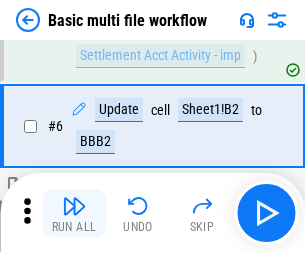 click at bounding box center (74, 206) 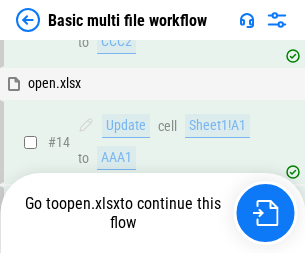 scroll, scrollTop: 1190, scrollLeft: 0, axis: vertical 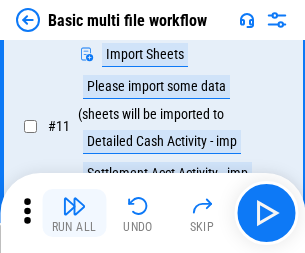 click at bounding box center (74, 206) 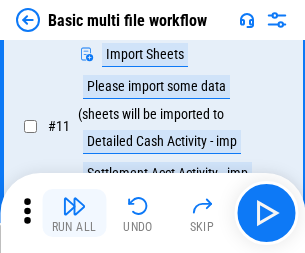 click at bounding box center [74, 206] 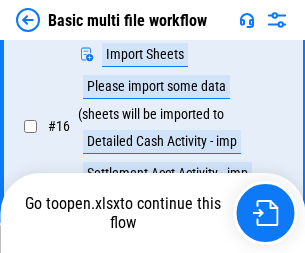 scroll, scrollTop: 1331, scrollLeft: 0, axis: vertical 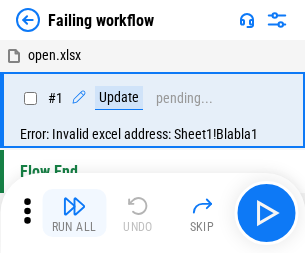 click at bounding box center (74, 206) 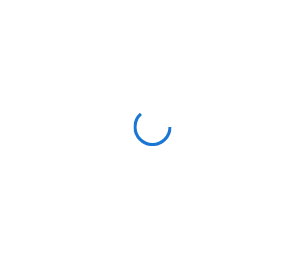 scroll, scrollTop: 0, scrollLeft: 0, axis: both 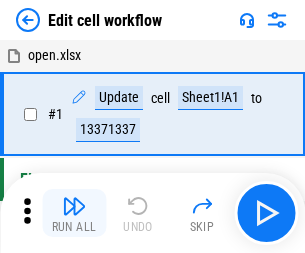 click at bounding box center [74, 206] 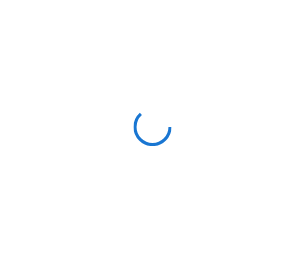 scroll, scrollTop: 0, scrollLeft: 0, axis: both 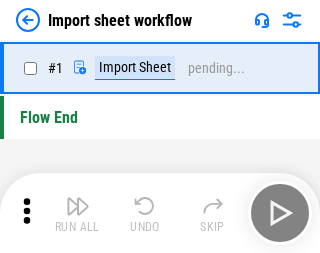 click at bounding box center (78, 206) 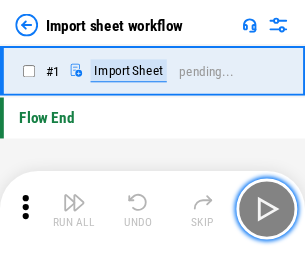 scroll, scrollTop: 7, scrollLeft: 0, axis: vertical 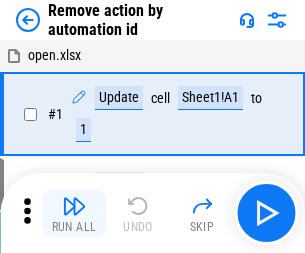 click at bounding box center [74, 206] 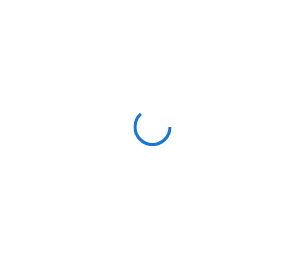 scroll, scrollTop: 0, scrollLeft: 0, axis: both 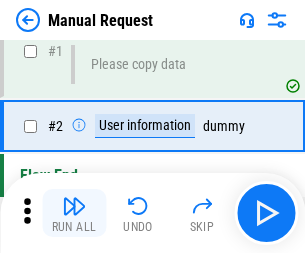 click at bounding box center [74, 206] 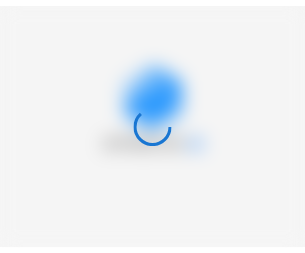 scroll, scrollTop: 0, scrollLeft: 0, axis: both 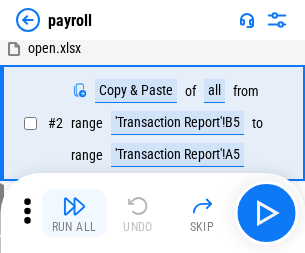 click at bounding box center (74, 206) 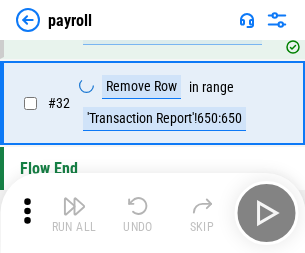 scroll, scrollTop: 247, scrollLeft: 0, axis: vertical 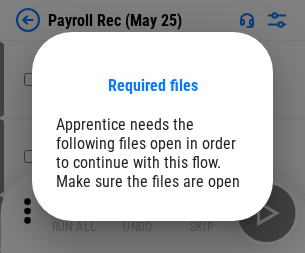 click on "Open" at bounding box center [209, 287] 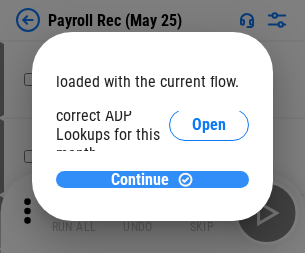 click on "Continue" at bounding box center (140, 180) 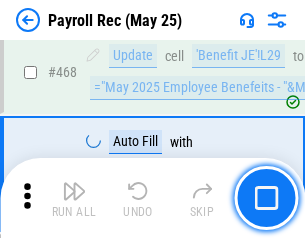 scroll, scrollTop: 10658, scrollLeft: 0, axis: vertical 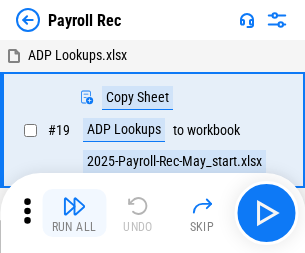 click at bounding box center (74, 206) 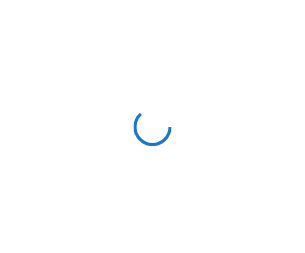 scroll, scrollTop: 0, scrollLeft: 0, axis: both 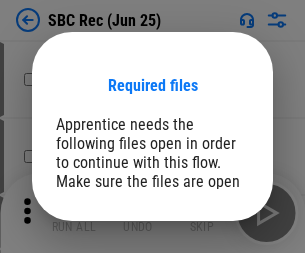 click on "Open" at bounding box center [209, 287] 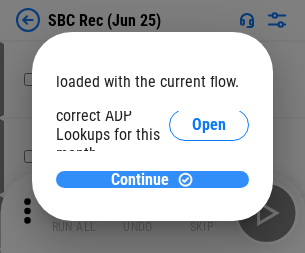 click on "Continue" at bounding box center (140, 180) 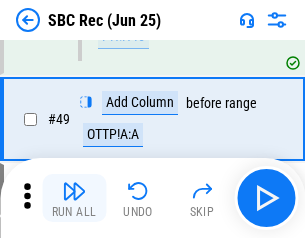click at bounding box center (74, 191) 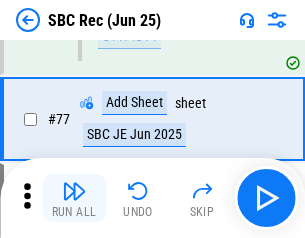 click at bounding box center (74, 191) 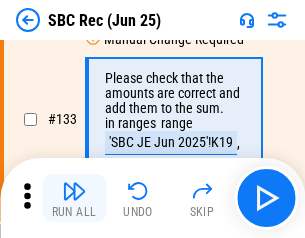 click at bounding box center [74, 191] 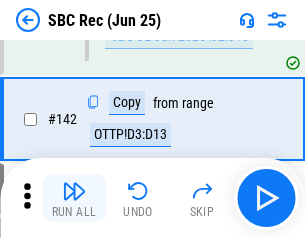 click at bounding box center [74, 191] 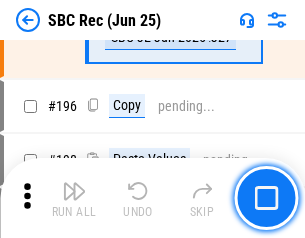 click at bounding box center (74, 191) 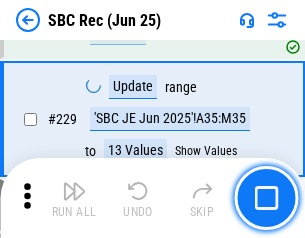 scroll, scrollTop: 6049, scrollLeft: 0, axis: vertical 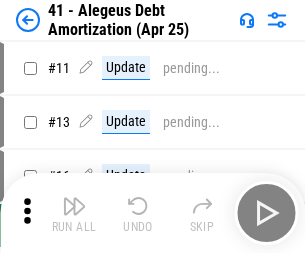 click at bounding box center [74, 206] 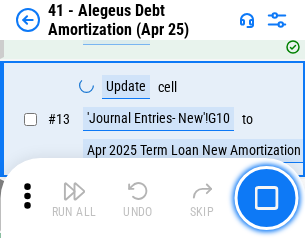 scroll, scrollTop: 247, scrollLeft: 0, axis: vertical 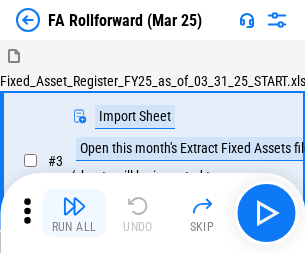 click at bounding box center (74, 206) 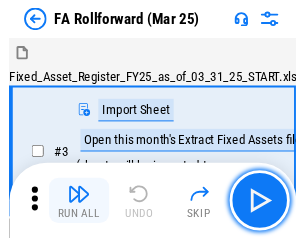 scroll, scrollTop: 184, scrollLeft: 0, axis: vertical 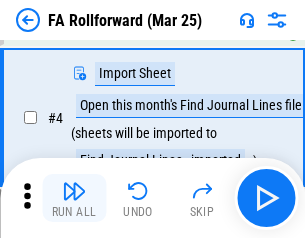 click at bounding box center (74, 191) 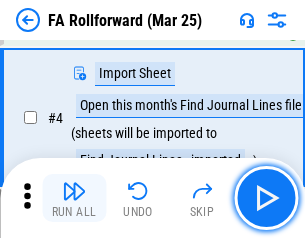 scroll, scrollTop: 313, scrollLeft: 0, axis: vertical 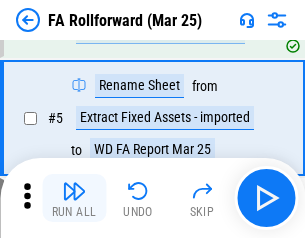 click at bounding box center [74, 191] 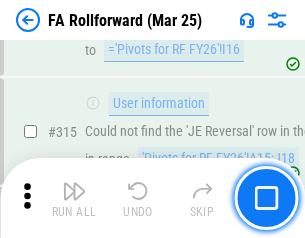 scroll, scrollTop: 9517, scrollLeft: 0, axis: vertical 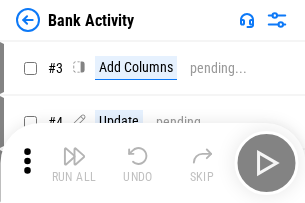 click at bounding box center [74, 156] 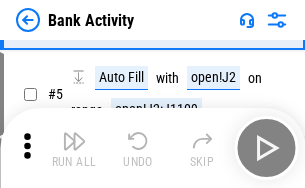 scroll, scrollTop: 106, scrollLeft: 0, axis: vertical 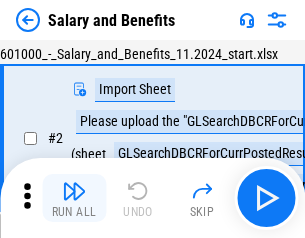 click at bounding box center (74, 191) 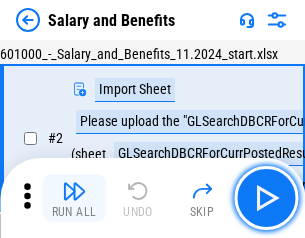 scroll, scrollTop: 145, scrollLeft: 0, axis: vertical 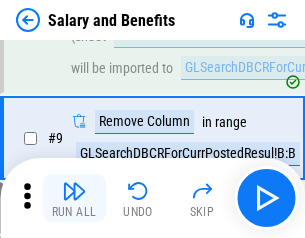 click at bounding box center [74, 191] 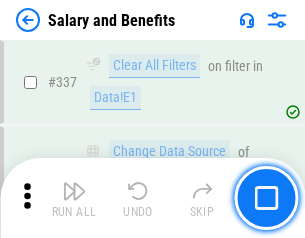 scroll, scrollTop: 9364, scrollLeft: 0, axis: vertical 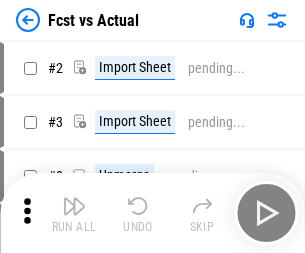 click at bounding box center (74, 206) 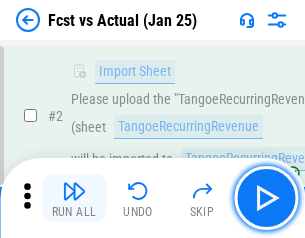 scroll, scrollTop: 187, scrollLeft: 0, axis: vertical 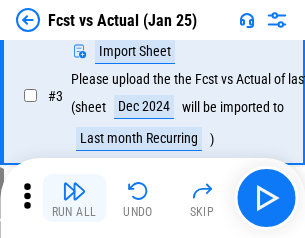 click at bounding box center (74, 191) 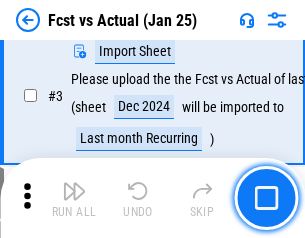 scroll, scrollTop: 300, scrollLeft: 0, axis: vertical 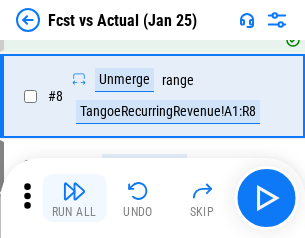 click at bounding box center (74, 191) 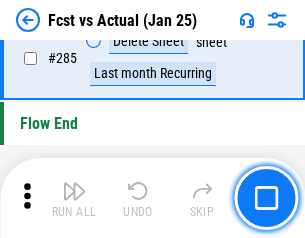 scroll, scrollTop: 9465, scrollLeft: 0, axis: vertical 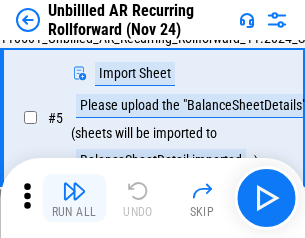 click at bounding box center [74, 191] 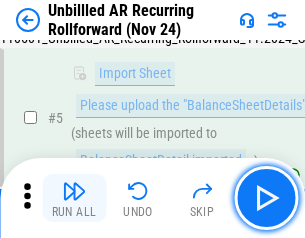 scroll, scrollTop: 188, scrollLeft: 0, axis: vertical 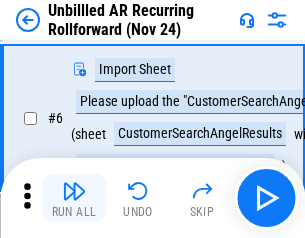 click at bounding box center [74, 191] 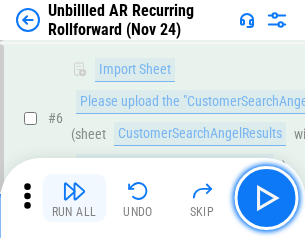 scroll, scrollTop: 322, scrollLeft: 0, axis: vertical 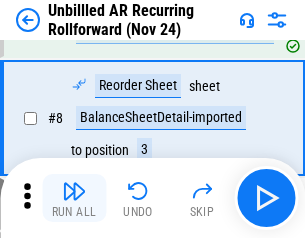 click at bounding box center [74, 191] 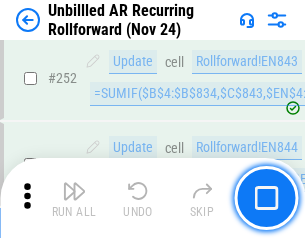 scroll, scrollTop: 6793, scrollLeft: 0, axis: vertical 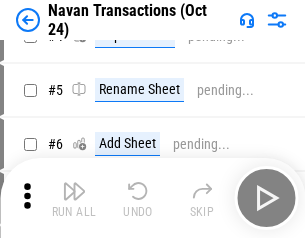 click at bounding box center [74, 191] 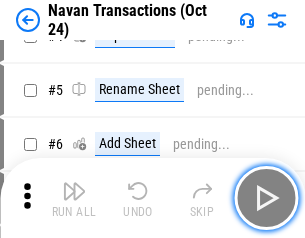 scroll, scrollTop: 172, scrollLeft: 0, axis: vertical 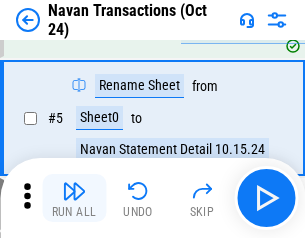click at bounding box center (74, 191) 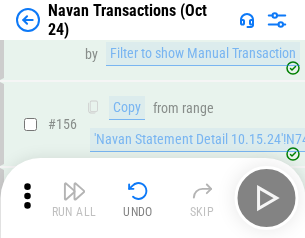 scroll, scrollTop: 6484, scrollLeft: 0, axis: vertical 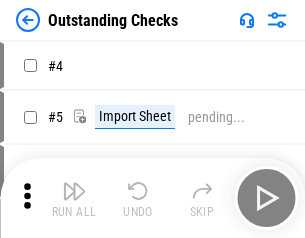 click at bounding box center [74, 191] 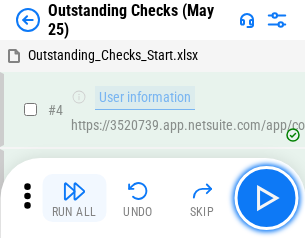 scroll, scrollTop: 209, scrollLeft: 0, axis: vertical 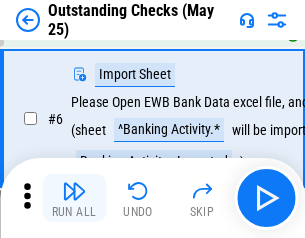 click at bounding box center (74, 191) 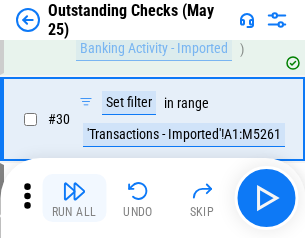click at bounding box center [74, 191] 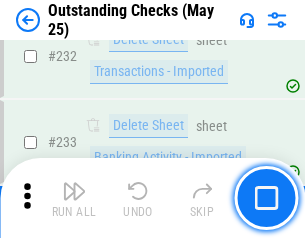 scroll, scrollTop: 6073, scrollLeft: 0, axis: vertical 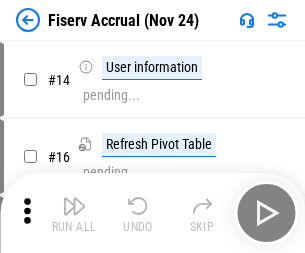 click at bounding box center [74, 206] 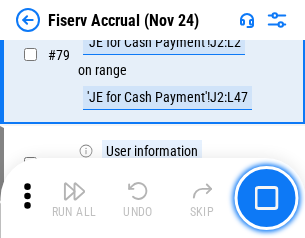 scroll, scrollTop: 2628, scrollLeft: 0, axis: vertical 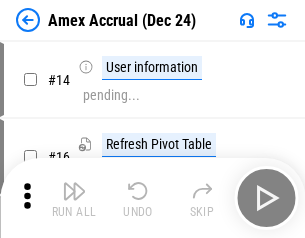 click at bounding box center (74, 191) 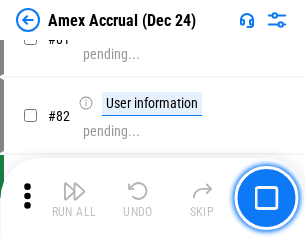 scroll, scrollTop: 2596, scrollLeft: 0, axis: vertical 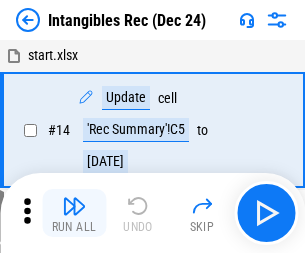 click at bounding box center [74, 206] 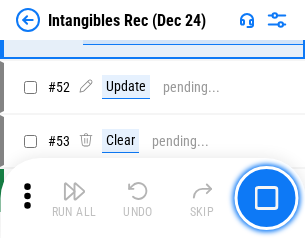 scroll, scrollTop: 779, scrollLeft: 0, axis: vertical 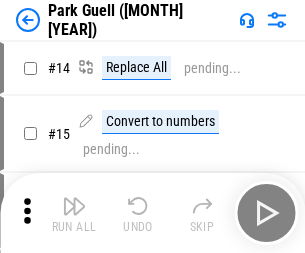 click at bounding box center (74, 206) 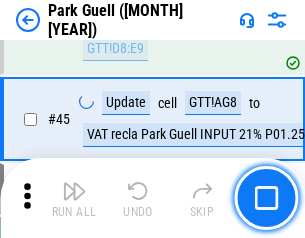 scroll, scrollTop: 2501, scrollLeft: 0, axis: vertical 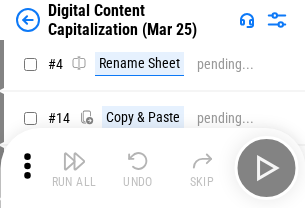 click at bounding box center [74, 161] 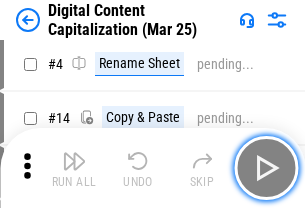 scroll, scrollTop: 187, scrollLeft: 0, axis: vertical 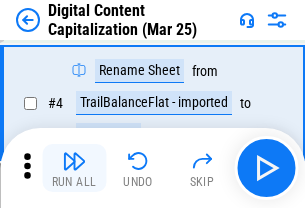 click at bounding box center (74, 161) 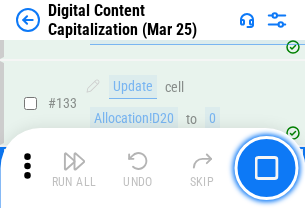 scroll, scrollTop: 2121, scrollLeft: 0, axis: vertical 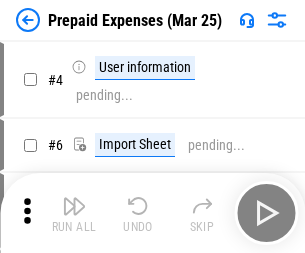 click at bounding box center (74, 206) 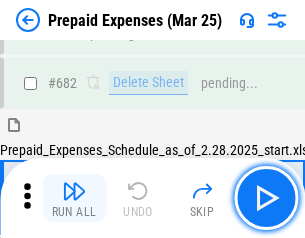 scroll, scrollTop: 5499, scrollLeft: 0, axis: vertical 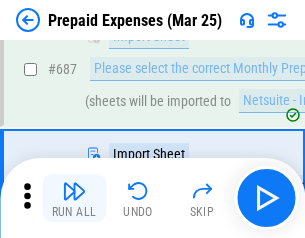 click at bounding box center (74, 191) 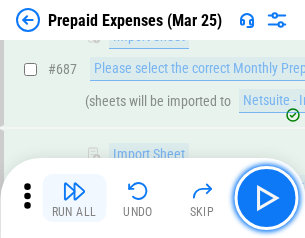 scroll, scrollTop: 5601, scrollLeft: 0, axis: vertical 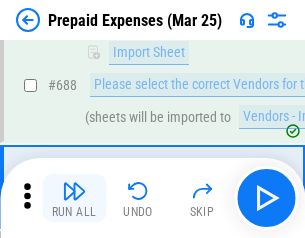 click at bounding box center [74, 191] 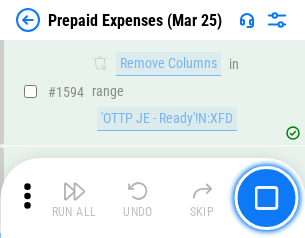 scroll, scrollTop: 19472, scrollLeft: 0, axis: vertical 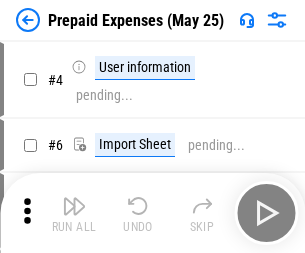 click at bounding box center (74, 206) 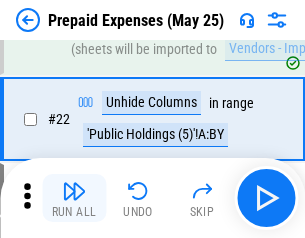 click at bounding box center (74, 191) 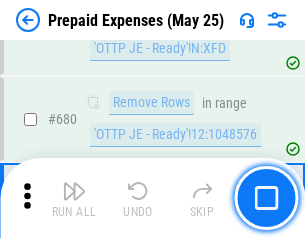 scroll, scrollTop: 6964, scrollLeft: 0, axis: vertical 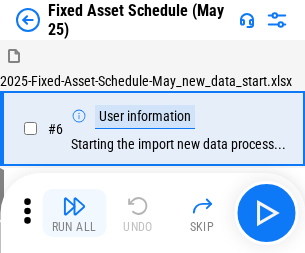 click at bounding box center (74, 206) 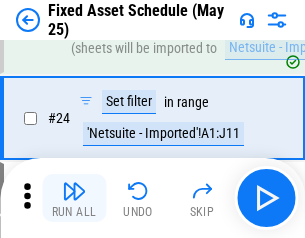 click at bounding box center (74, 191) 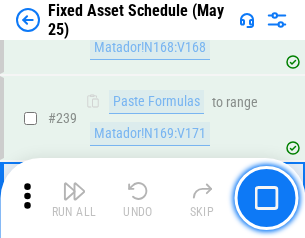scroll, scrollTop: 6195, scrollLeft: 0, axis: vertical 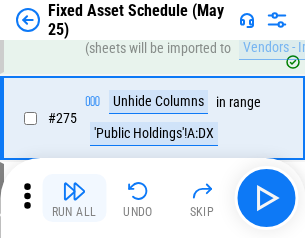 click at bounding box center [74, 191] 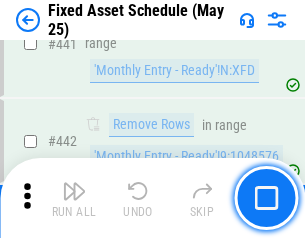 scroll, scrollTop: 8940, scrollLeft: 0, axis: vertical 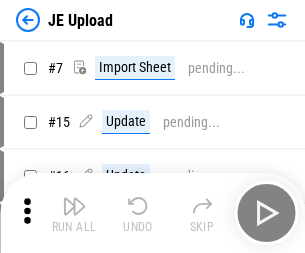 click at bounding box center (74, 206) 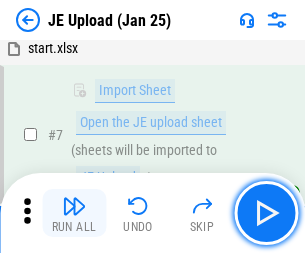 scroll, scrollTop: 145, scrollLeft: 0, axis: vertical 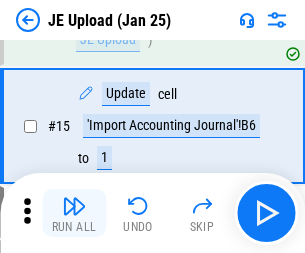 click at bounding box center [74, 206] 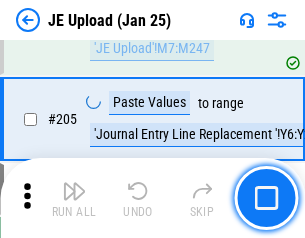 scroll, scrollTop: 4826, scrollLeft: 0, axis: vertical 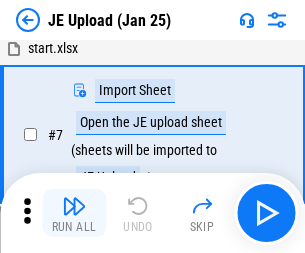click at bounding box center (74, 206) 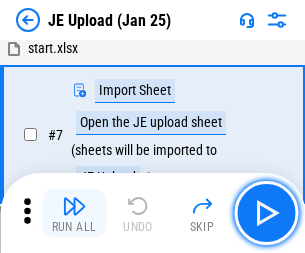 scroll, scrollTop: 145, scrollLeft: 0, axis: vertical 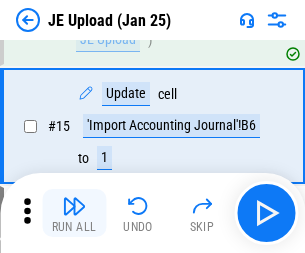 click at bounding box center [74, 206] 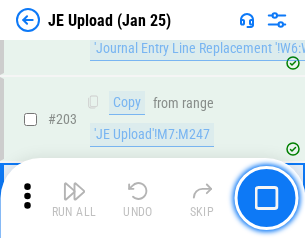 scroll, scrollTop: 4826, scrollLeft: 0, axis: vertical 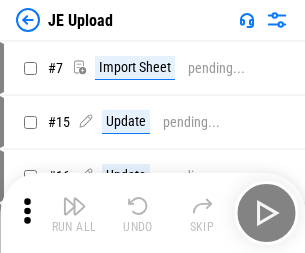 click at bounding box center [74, 206] 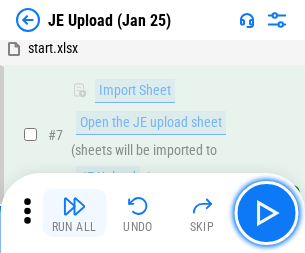 scroll, scrollTop: 145, scrollLeft: 0, axis: vertical 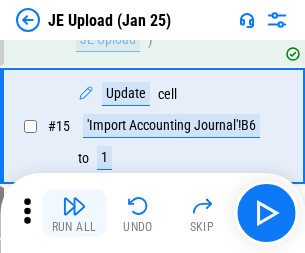 click at bounding box center [74, 206] 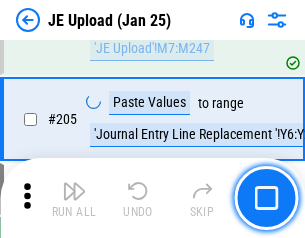 scroll, scrollTop: 4826, scrollLeft: 0, axis: vertical 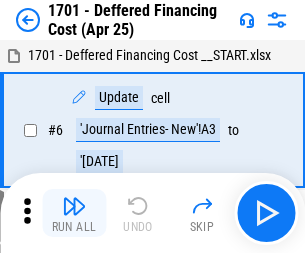 click at bounding box center [74, 206] 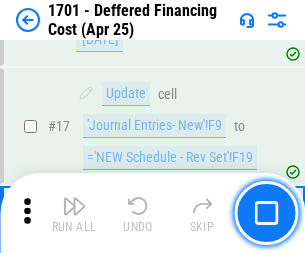 scroll, scrollTop: 240, scrollLeft: 0, axis: vertical 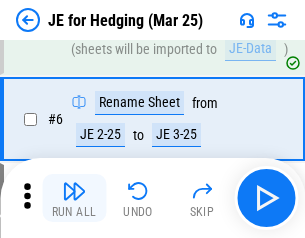 click at bounding box center [74, 191] 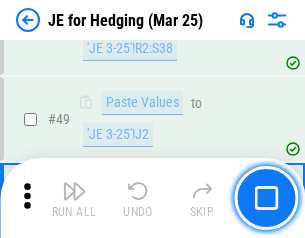 scroll, scrollTop: 1295, scrollLeft: 0, axis: vertical 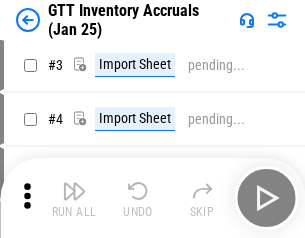 click at bounding box center (74, 191) 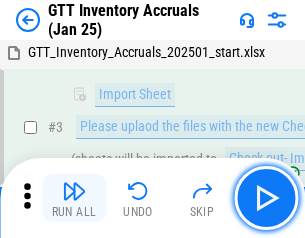 scroll, scrollTop: 129, scrollLeft: 0, axis: vertical 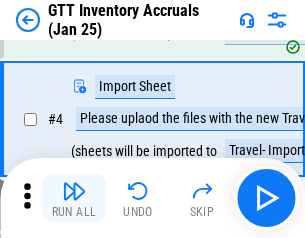 click at bounding box center (74, 191) 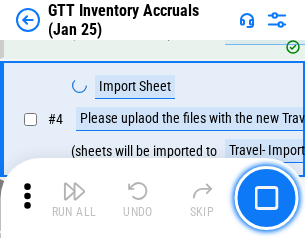 scroll, scrollTop: 231, scrollLeft: 0, axis: vertical 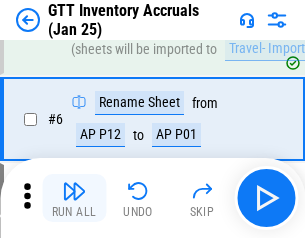 click at bounding box center (74, 191) 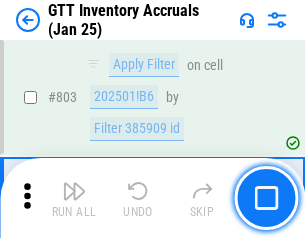 scroll, scrollTop: 15180, scrollLeft: 0, axis: vertical 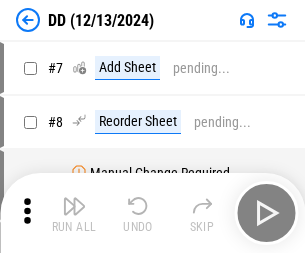 click at bounding box center (74, 206) 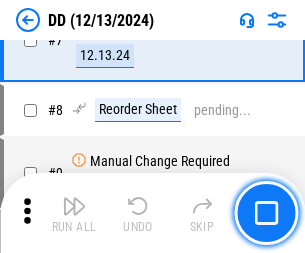 scroll, scrollTop: 193, scrollLeft: 0, axis: vertical 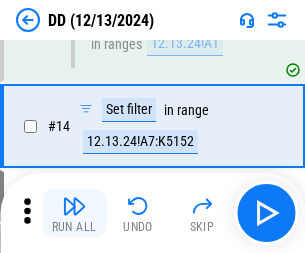click at bounding box center [74, 206] 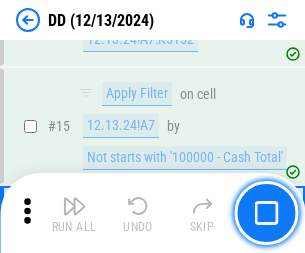 scroll, scrollTop: 514, scrollLeft: 0, axis: vertical 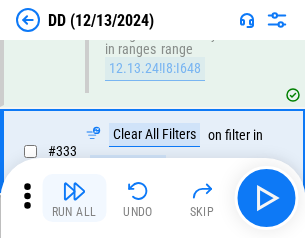 click at bounding box center (74, 191) 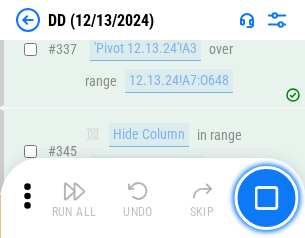 scroll, scrollTop: 9572, scrollLeft: 0, axis: vertical 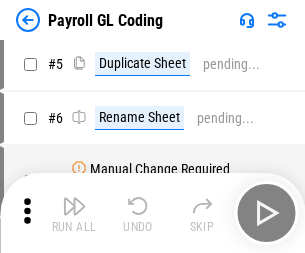 click at bounding box center [74, 206] 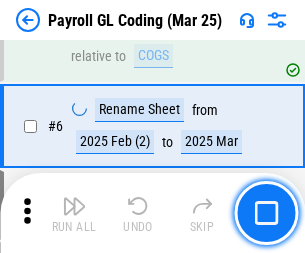 scroll, scrollTop: 240, scrollLeft: 0, axis: vertical 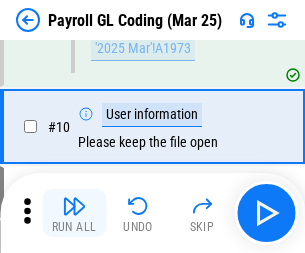 click at bounding box center [74, 206] 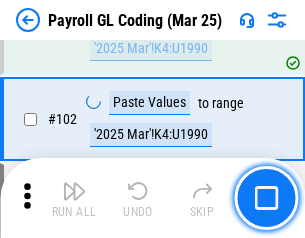 scroll, scrollTop: 4692, scrollLeft: 0, axis: vertical 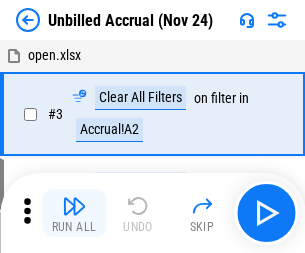 click at bounding box center (74, 206) 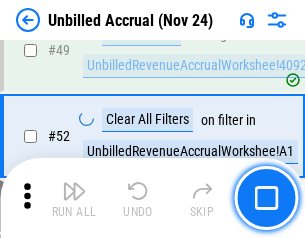scroll, scrollTop: 1814, scrollLeft: 0, axis: vertical 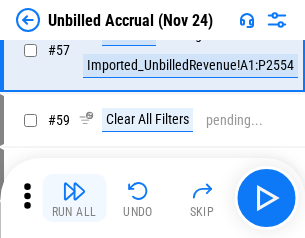 click at bounding box center (74, 191) 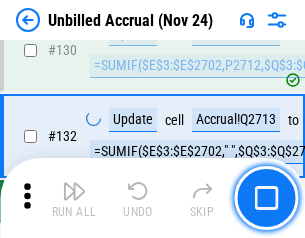 scroll, scrollTop: 5957, scrollLeft: 0, axis: vertical 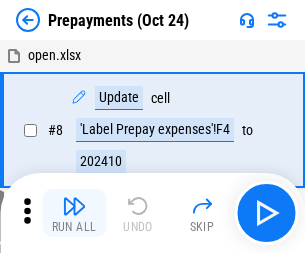 click at bounding box center [74, 206] 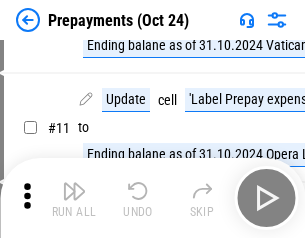 scroll, scrollTop: 125, scrollLeft: 0, axis: vertical 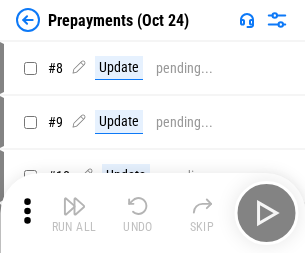 click at bounding box center (74, 206) 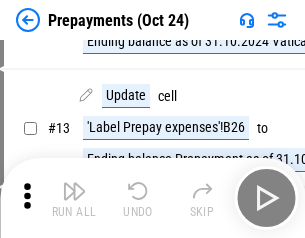 scroll, scrollTop: 125, scrollLeft: 0, axis: vertical 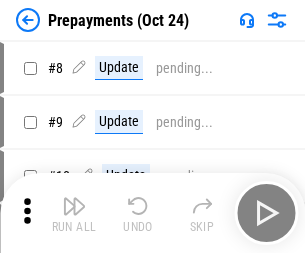 click at bounding box center [74, 206] 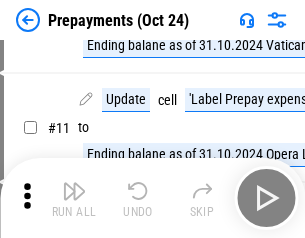 scroll, scrollTop: 125, scrollLeft: 0, axis: vertical 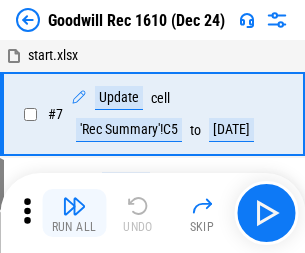 click at bounding box center [74, 206] 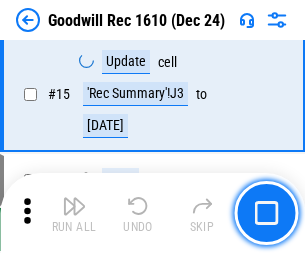 scroll, scrollTop: 342, scrollLeft: 0, axis: vertical 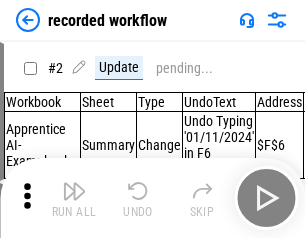 click at bounding box center [74, 191] 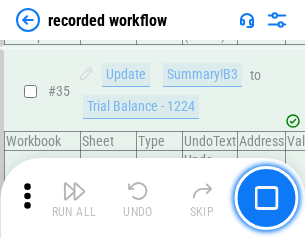 scroll, scrollTop: 6251, scrollLeft: 0, axis: vertical 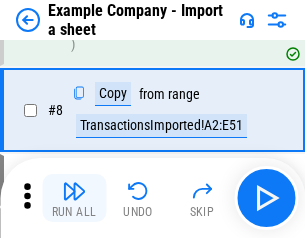 click at bounding box center [74, 191] 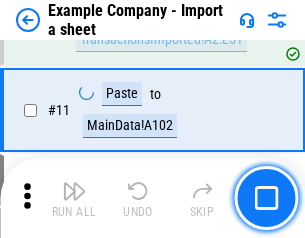 scroll, scrollTop: 442, scrollLeft: 0, axis: vertical 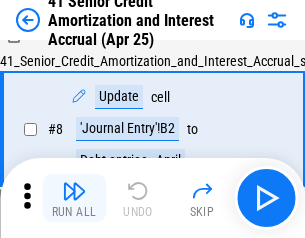 click at bounding box center (74, 191) 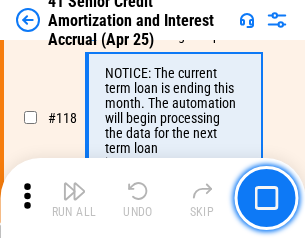 scroll, scrollTop: 1887, scrollLeft: 0, axis: vertical 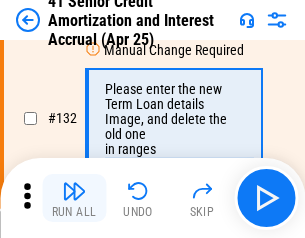 click at bounding box center [74, 191] 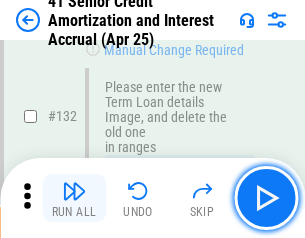 scroll, scrollTop: 2090, scrollLeft: 0, axis: vertical 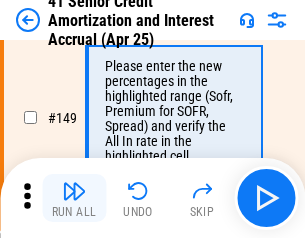 click at bounding box center [74, 191] 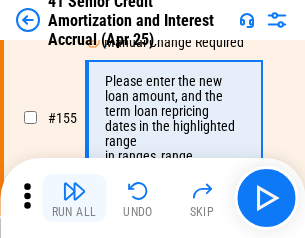 click at bounding box center (74, 191) 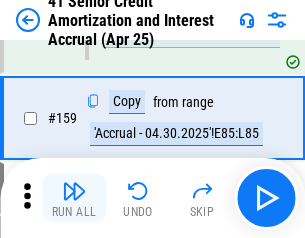 click at bounding box center (74, 191) 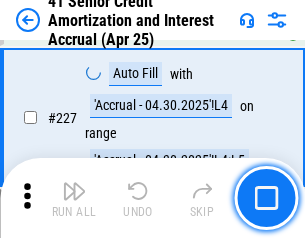 scroll, scrollTop: 4479, scrollLeft: 0, axis: vertical 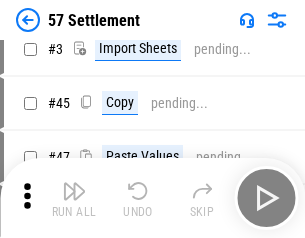 click at bounding box center (74, 191) 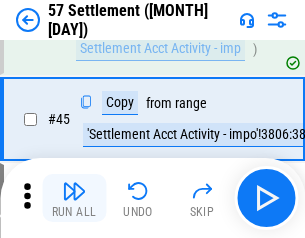 click at bounding box center [74, 191] 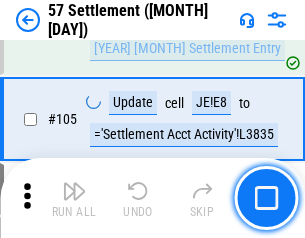 scroll, scrollTop: 1263, scrollLeft: 0, axis: vertical 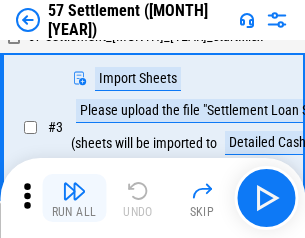 click at bounding box center (74, 191) 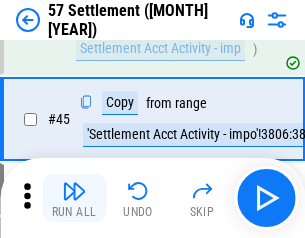 click at bounding box center [74, 191] 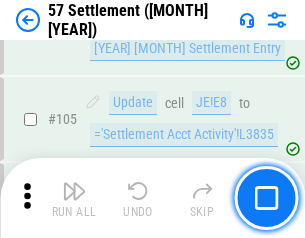 scroll, scrollTop: 1263, scrollLeft: 0, axis: vertical 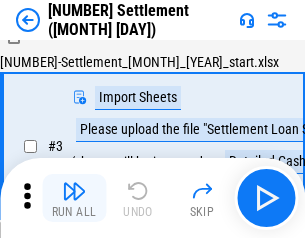 click at bounding box center (74, 191) 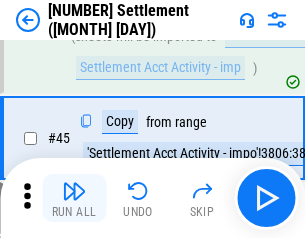click at bounding box center [74, 191] 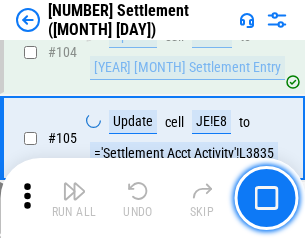 scroll, scrollTop: 1263, scrollLeft: 0, axis: vertical 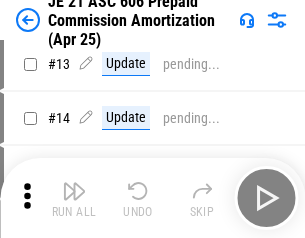 click at bounding box center [74, 191] 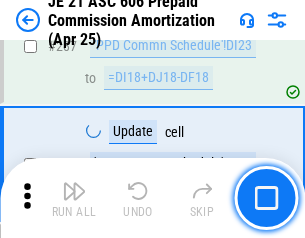 scroll, scrollTop: 3680, scrollLeft: 0, axis: vertical 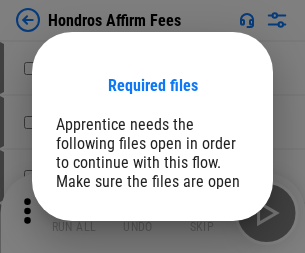 click on "Open" at bounding box center [209, 268] 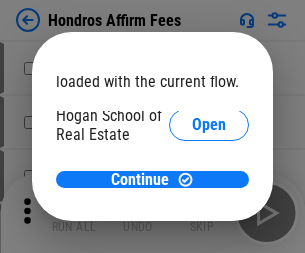 click on "Open" at bounding box center [209, 221] 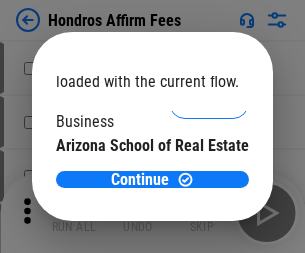 click on "Open" at bounding box center (209, 195) 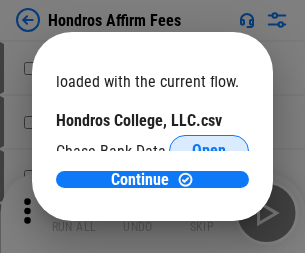 click on "Open" at bounding box center (209, 151) 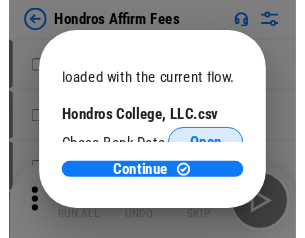 scroll, scrollTop: 314, scrollLeft: 0, axis: vertical 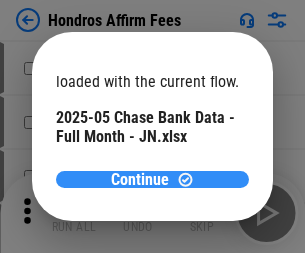 click on "Continue" at bounding box center [140, 180] 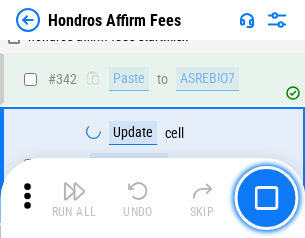 scroll, scrollTop: 4545, scrollLeft: 0, axis: vertical 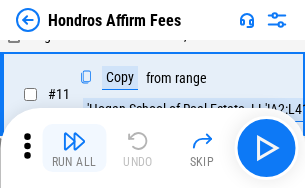 click at bounding box center [74, 141] 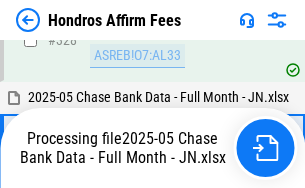scroll, scrollTop: 4352, scrollLeft: 0, axis: vertical 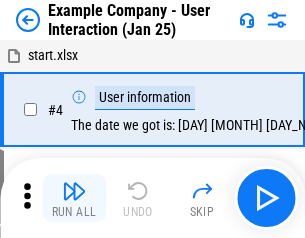 click at bounding box center [74, 191] 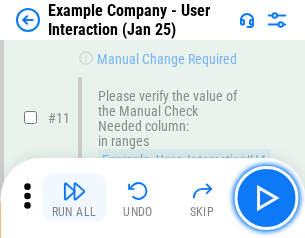 scroll, scrollTop: 433, scrollLeft: 0, axis: vertical 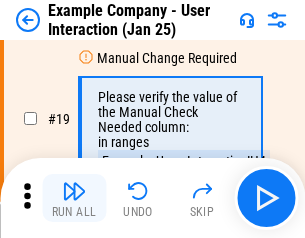 click at bounding box center [74, 191] 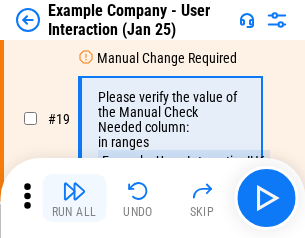 click at bounding box center [74, 191] 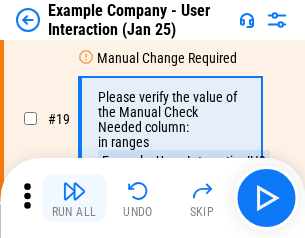 click at bounding box center (74, 191) 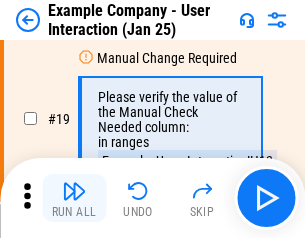 click at bounding box center [74, 191] 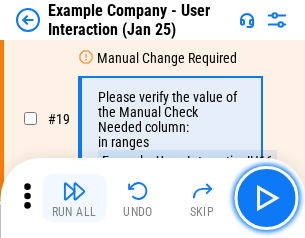 click at bounding box center [74, 191] 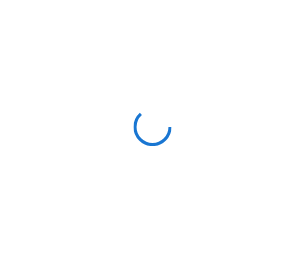 scroll, scrollTop: 0, scrollLeft: 0, axis: both 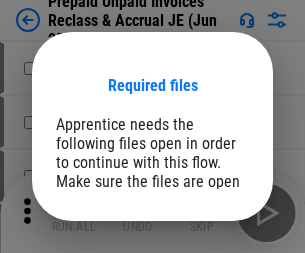 click on "Open" at bounding box center [209, 278] 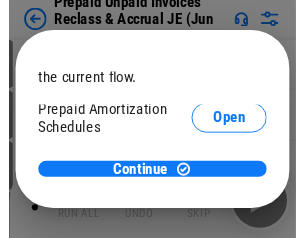 scroll, scrollTop: 119, scrollLeft: 0, axis: vertical 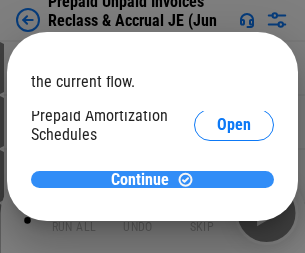 click on "Continue" at bounding box center [140, 180] 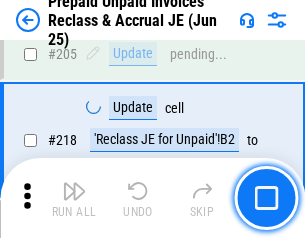 scroll, scrollTop: 2592, scrollLeft: 0, axis: vertical 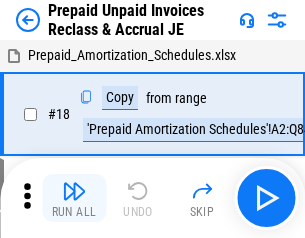 click at bounding box center [74, 191] 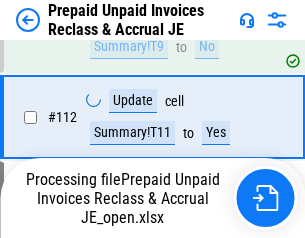 scroll, scrollTop: 2592, scrollLeft: 0, axis: vertical 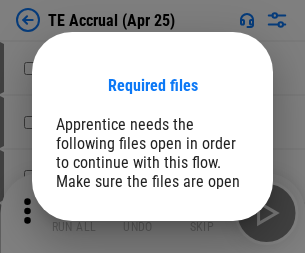click on "Open" at bounding box center [209, 287] 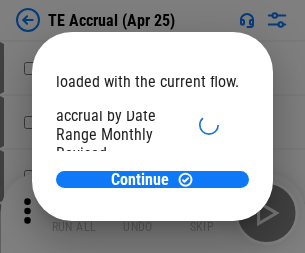 scroll, scrollTop: 119, scrollLeft: 0, axis: vertical 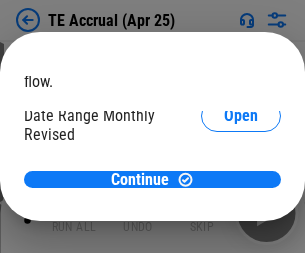 click on "Open" at bounding box center [241, 192] 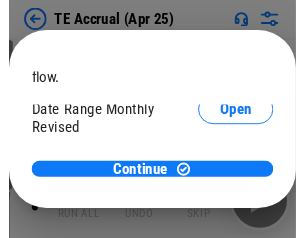 scroll, scrollTop: 93, scrollLeft: 0, axis: vertical 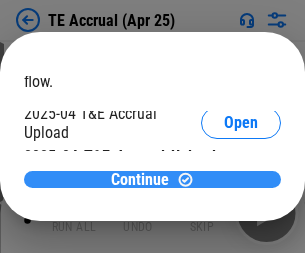 click on "Continue" at bounding box center (140, 180) 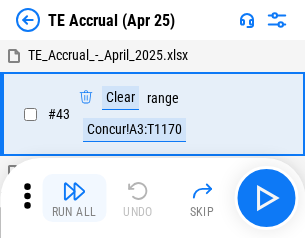 click at bounding box center (74, 191) 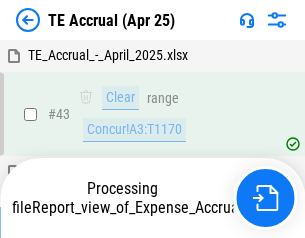 scroll, scrollTop: 115, scrollLeft: 0, axis: vertical 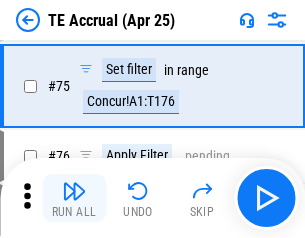 click at bounding box center [74, 191] 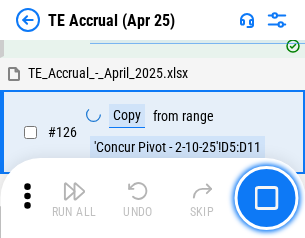 scroll, scrollTop: 3928, scrollLeft: 0, axis: vertical 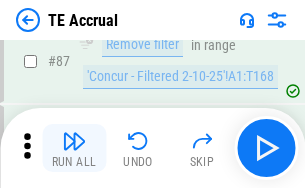 click at bounding box center [74, 141] 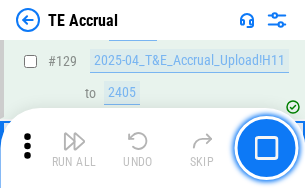 scroll, scrollTop: 4178, scrollLeft: 0, axis: vertical 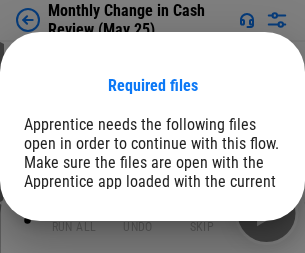 click on "Open" at bounding box center (241, 246) 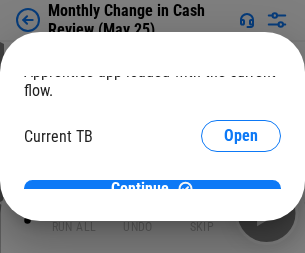 click on "Open" at bounding box center (241, 197) 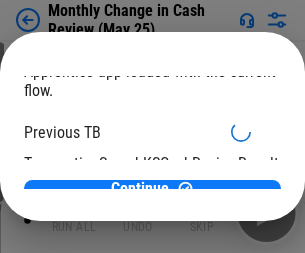 scroll, scrollTop: 65, scrollLeft: 0, axis: vertical 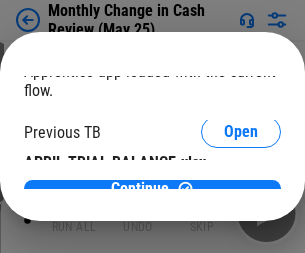 click on "Open" at bounding box center [326, 193] 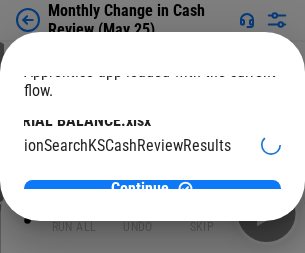 scroll, scrollTop: 126, scrollLeft: 80, axis: both 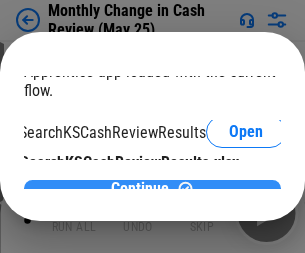 click on "Continue" at bounding box center [140, 189] 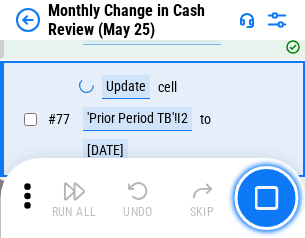 scroll, scrollTop: 1431, scrollLeft: 0, axis: vertical 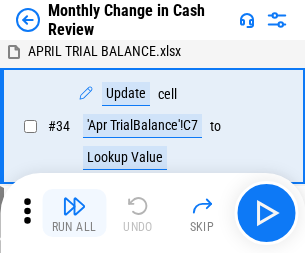 click at bounding box center [74, 206] 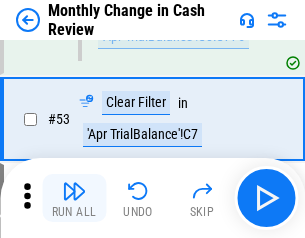 click at bounding box center (74, 191) 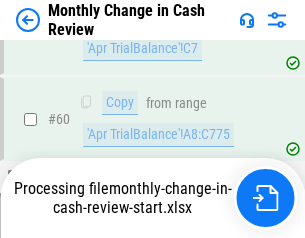 scroll, scrollTop: 1431, scrollLeft: 0, axis: vertical 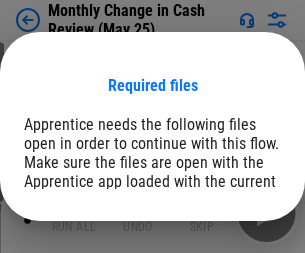 click on "Open" at bounding box center (241, 246) 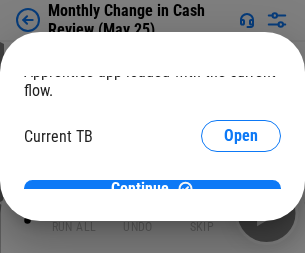 click on "Open" at bounding box center [241, 197] 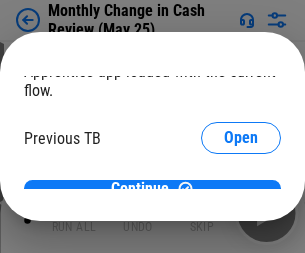 scroll, scrollTop: 65, scrollLeft: 0, axis: vertical 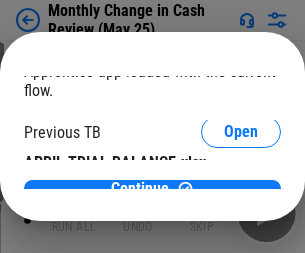 click on "Open" at bounding box center [326, 193] 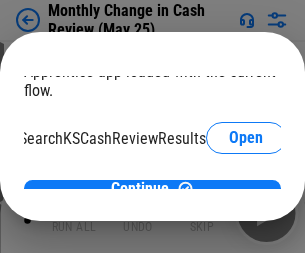 scroll, scrollTop: 126, scrollLeft: 80, axis: both 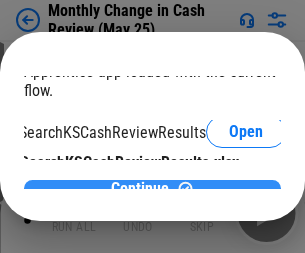 click on "Continue" at bounding box center [140, 189] 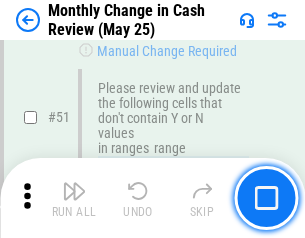 scroll, scrollTop: 1075, scrollLeft: 0, axis: vertical 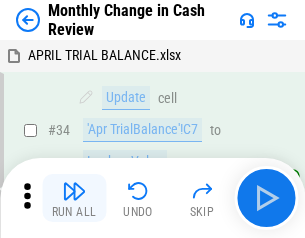 click at bounding box center [74, 191] 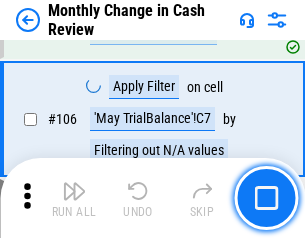 scroll, scrollTop: 2261, scrollLeft: 0, axis: vertical 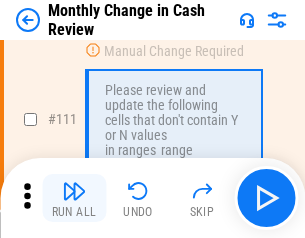 click at bounding box center [74, 191] 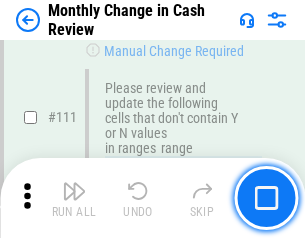 scroll, scrollTop: 2478, scrollLeft: 0, axis: vertical 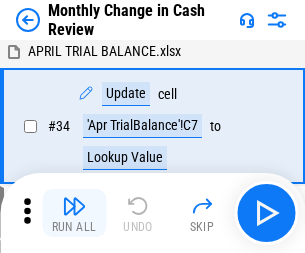 click at bounding box center (74, 206) 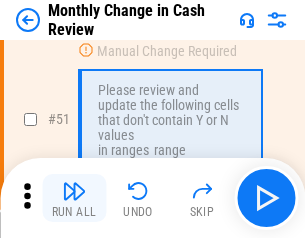 click at bounding box center [74, 191] 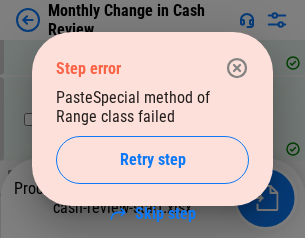 scroll, scrollTop: 1096, scrollLeft: 0, axis: vertical 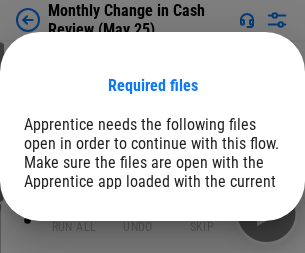 click on "Open" at bounding box center [241, 246] 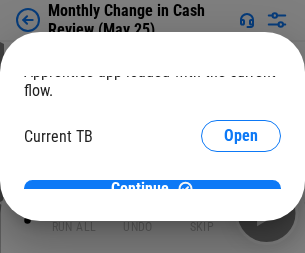 click on "Open" at bounding box center [241, 197] 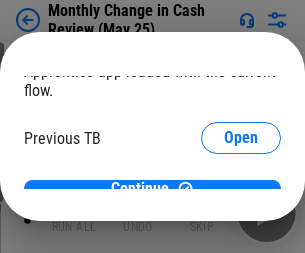 scroll, scrollTop: 65, scrollLeft: 0, axis: vertical 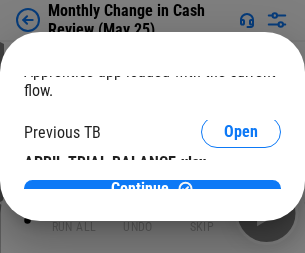 click on "Open" at bounding box center (326, 193) 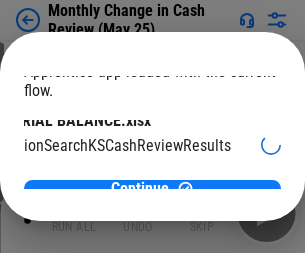 scroll, scrollTop: 126, scrollLeft: 80, axis: both 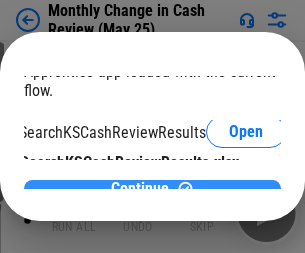 click on "Continue" at bounding box center [140, 189] 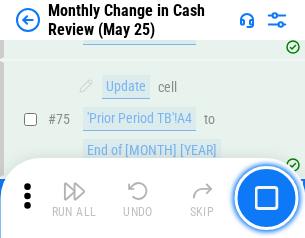 scroll, scrollTop: 1431, scrollLeft: 0, axis: vertical 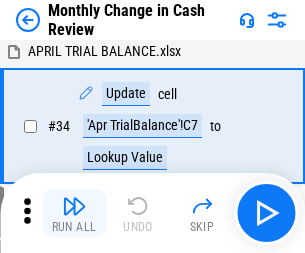 click at bounding box center [74, 206] 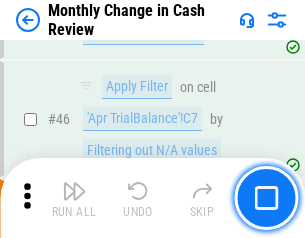scroll, scrollTop: 656, scrollLeft: 0, axis: vertical 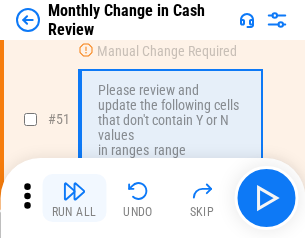click at bounding box center [74, 191] 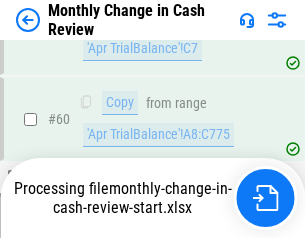 scroll, scrollTop: 1431, scrollLeft: 0, axis: vertical 